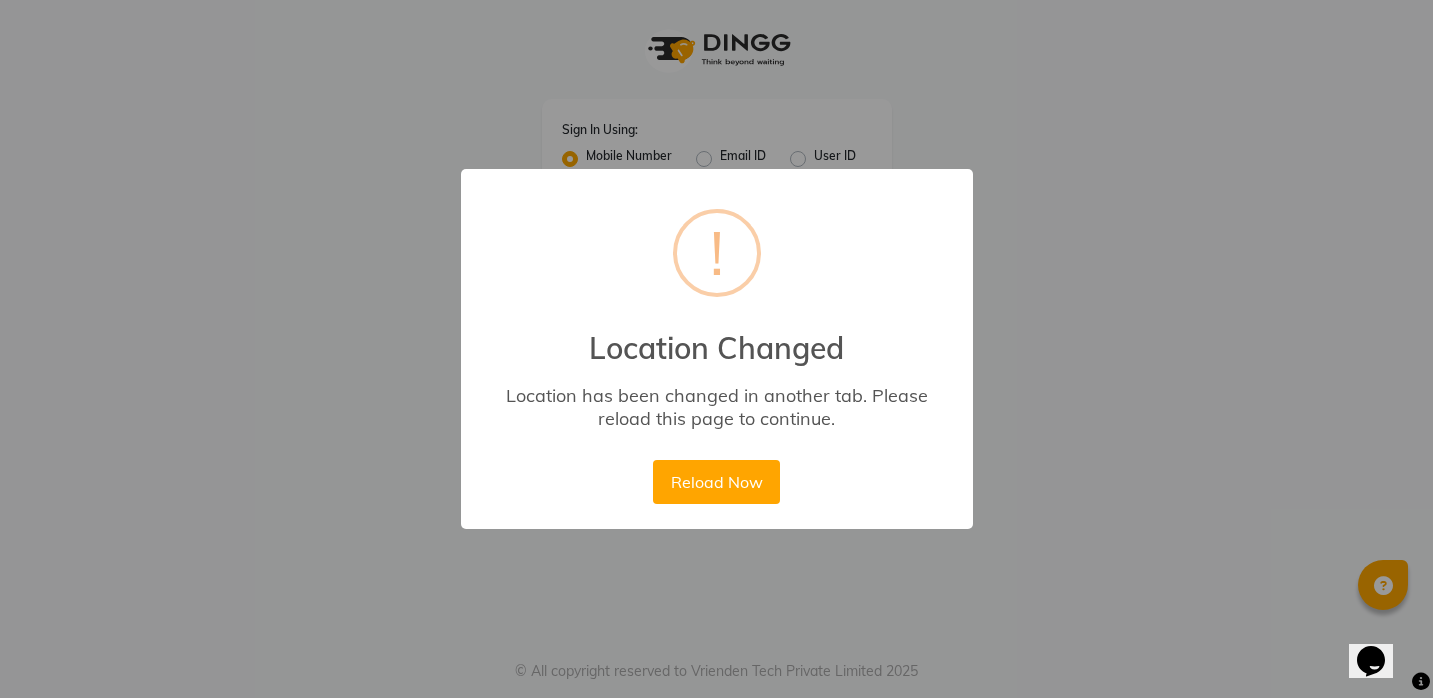 scroll, scrollTop: 0, scrollLeft: 0, axis: both 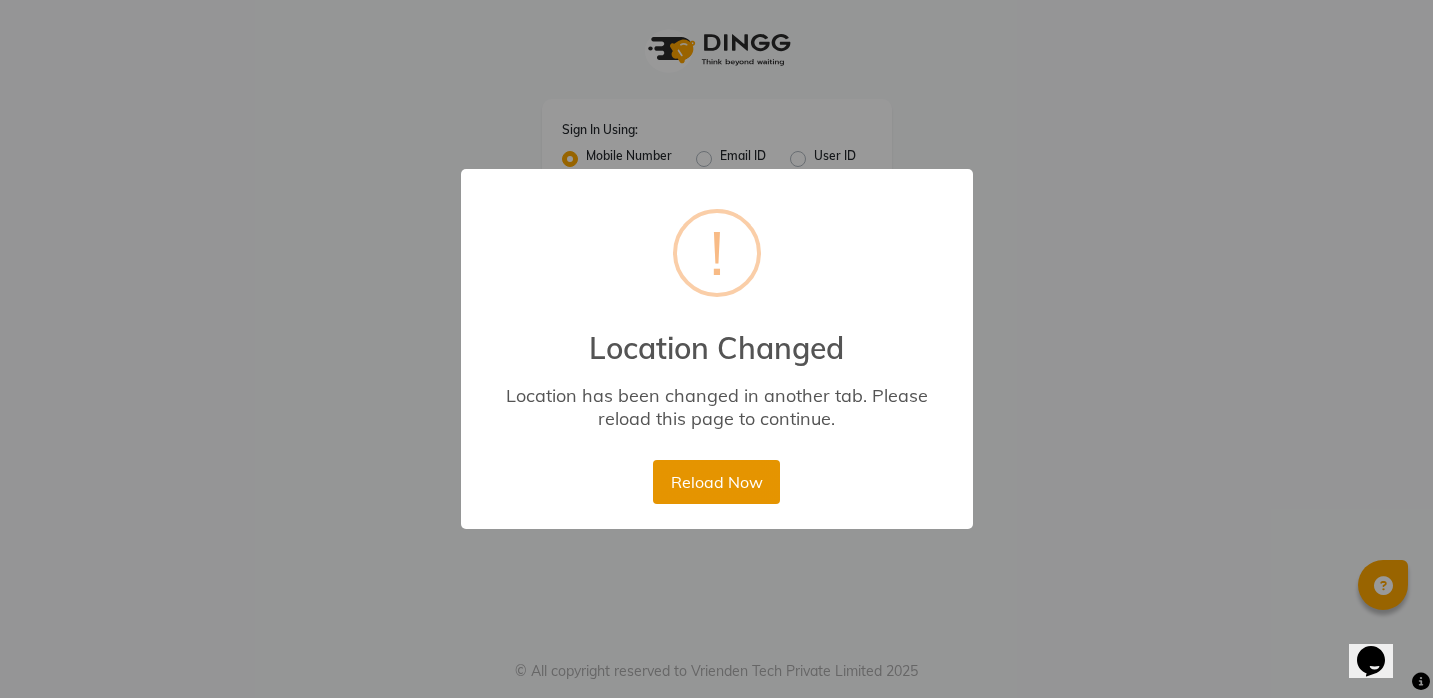 click on "Reload Now" at bounding box center (716, 482) 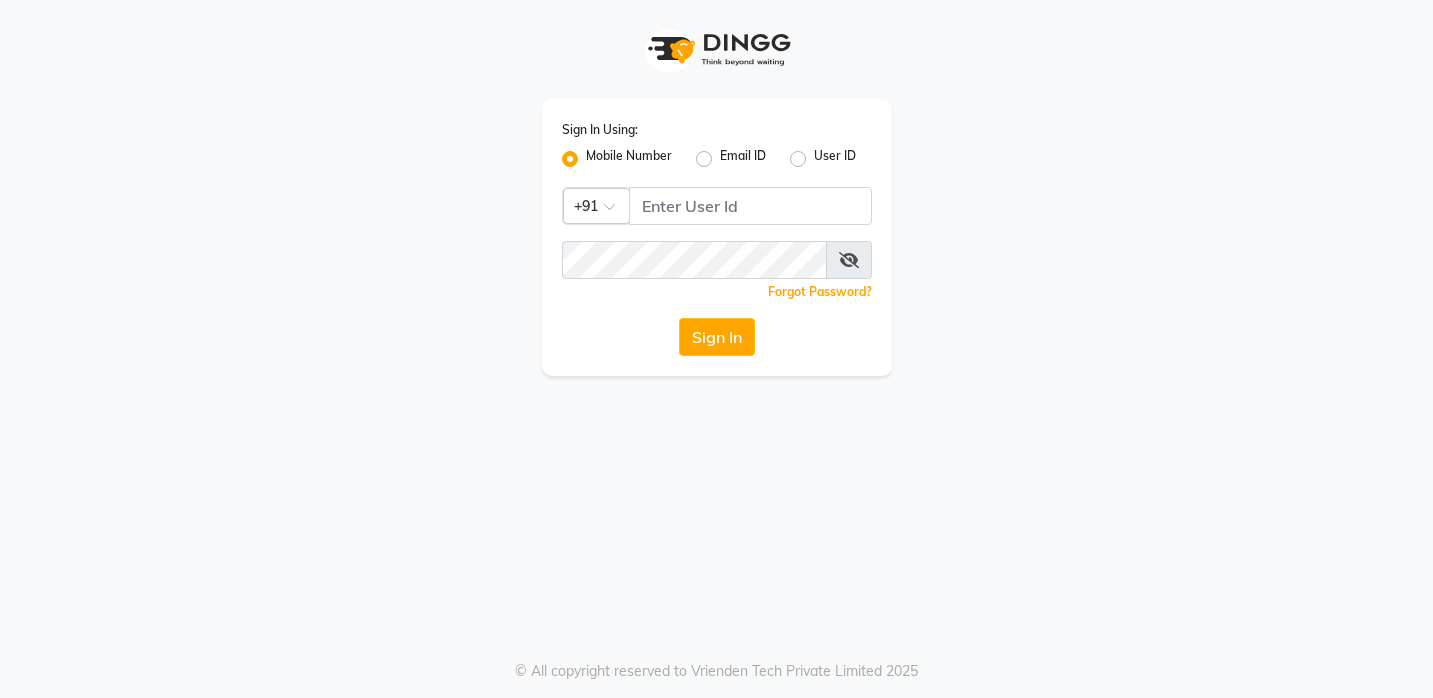 scroll, scrollTop: 0, scrollLeft: 0, axis: both 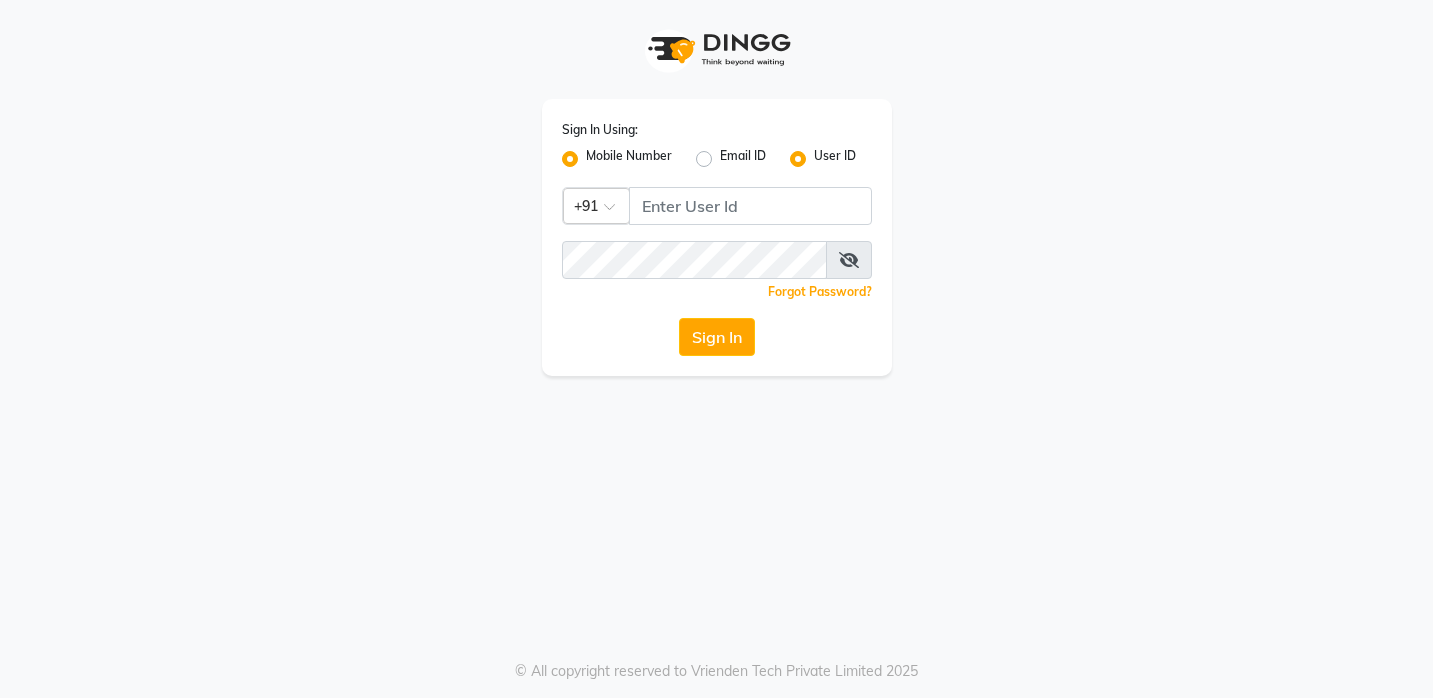 radio on "false" 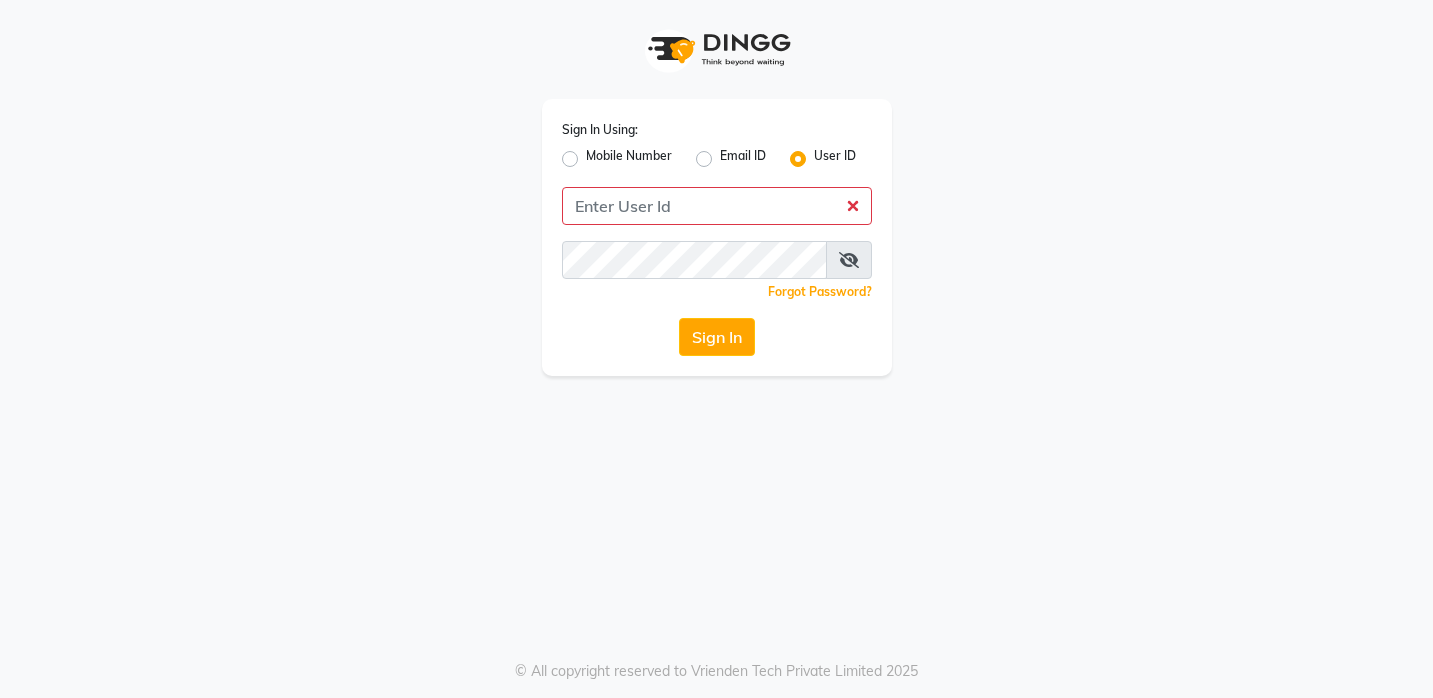 click on "Sign In Using: Mobile Number Email ID User ID  Remember me Forgot Password?  Sign In" 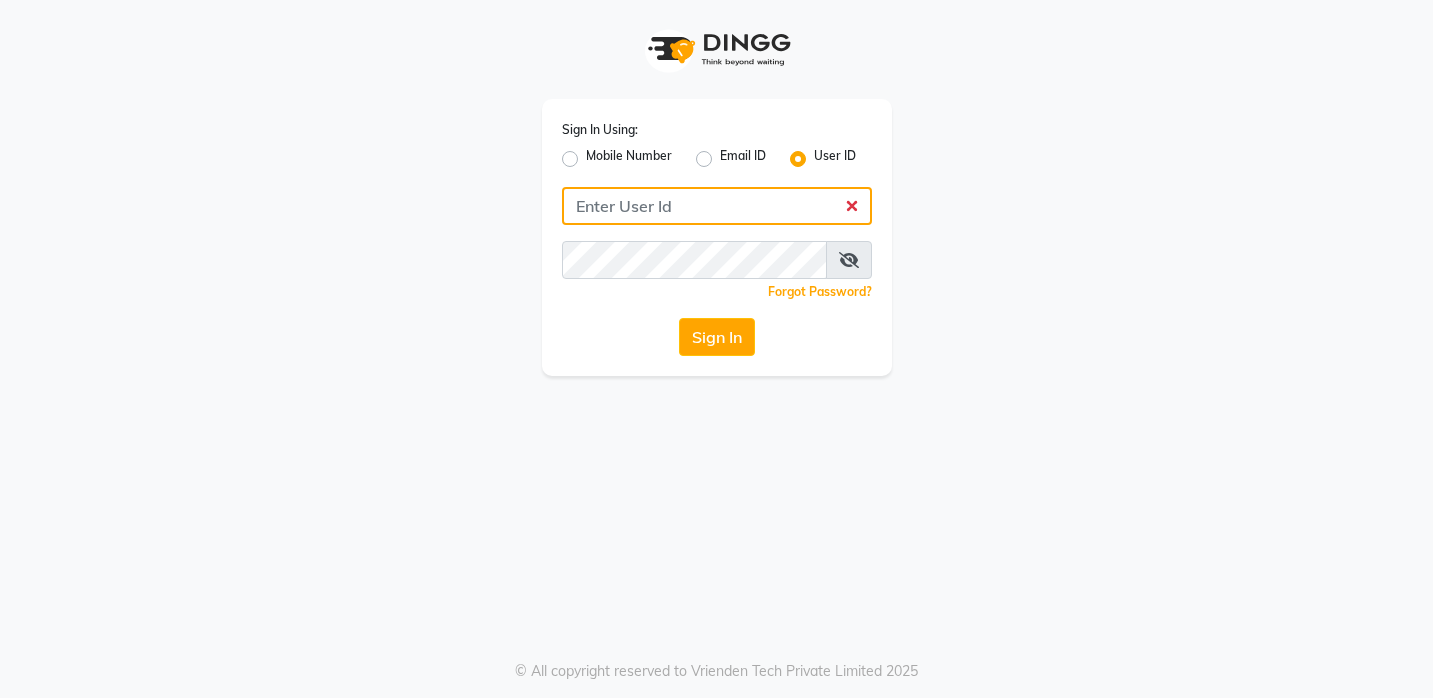 click 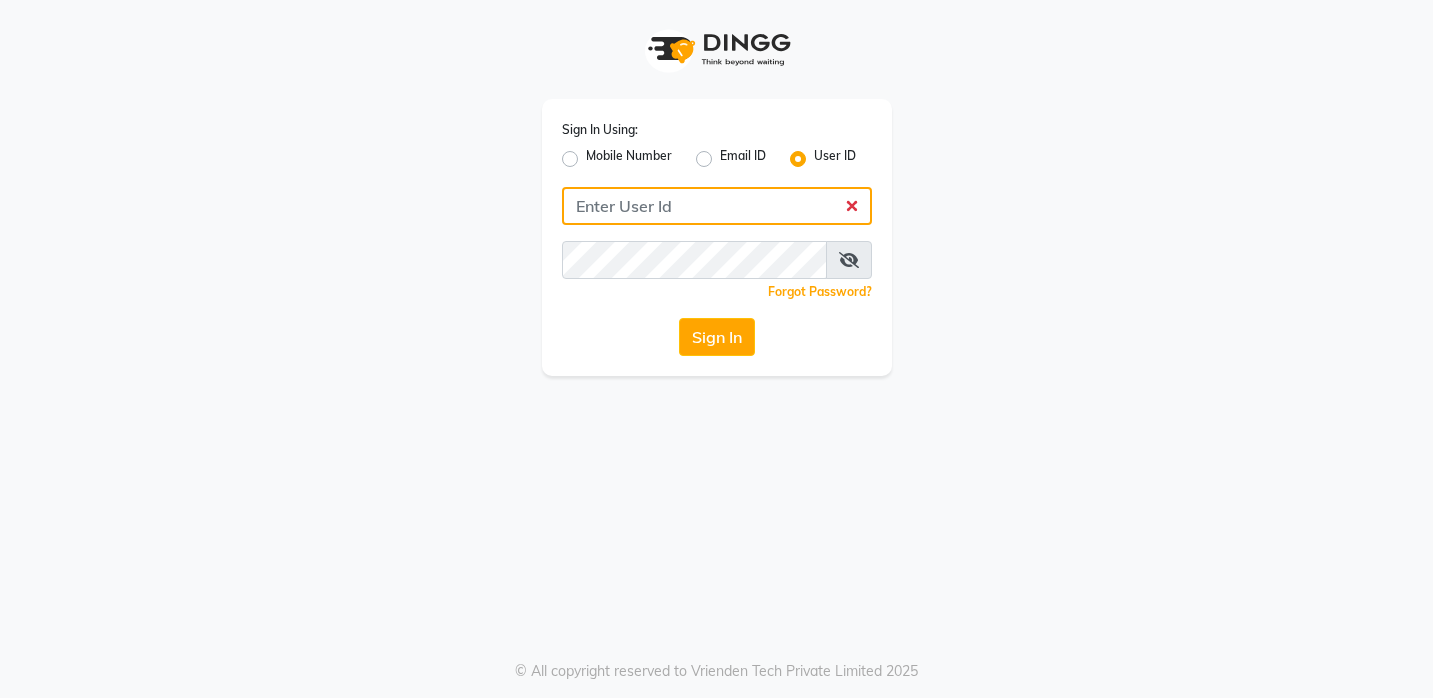 click 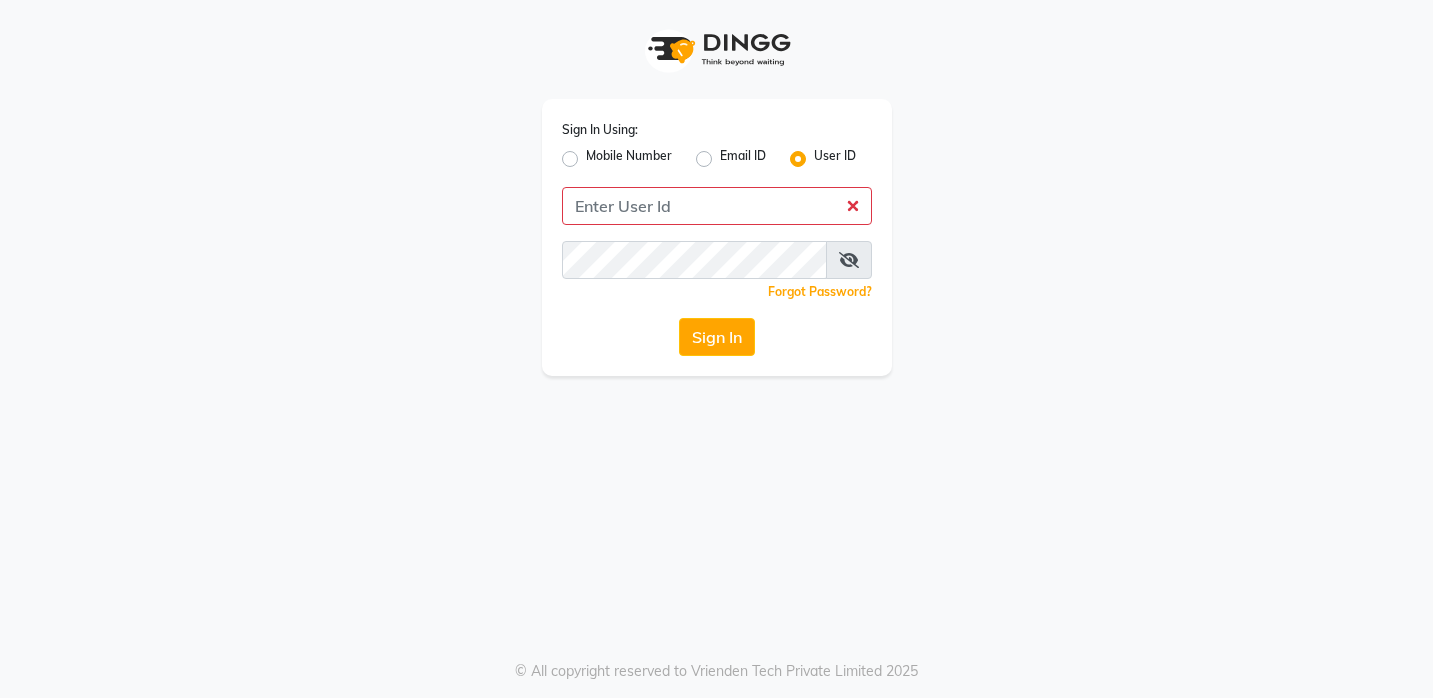 click on "Sign In" 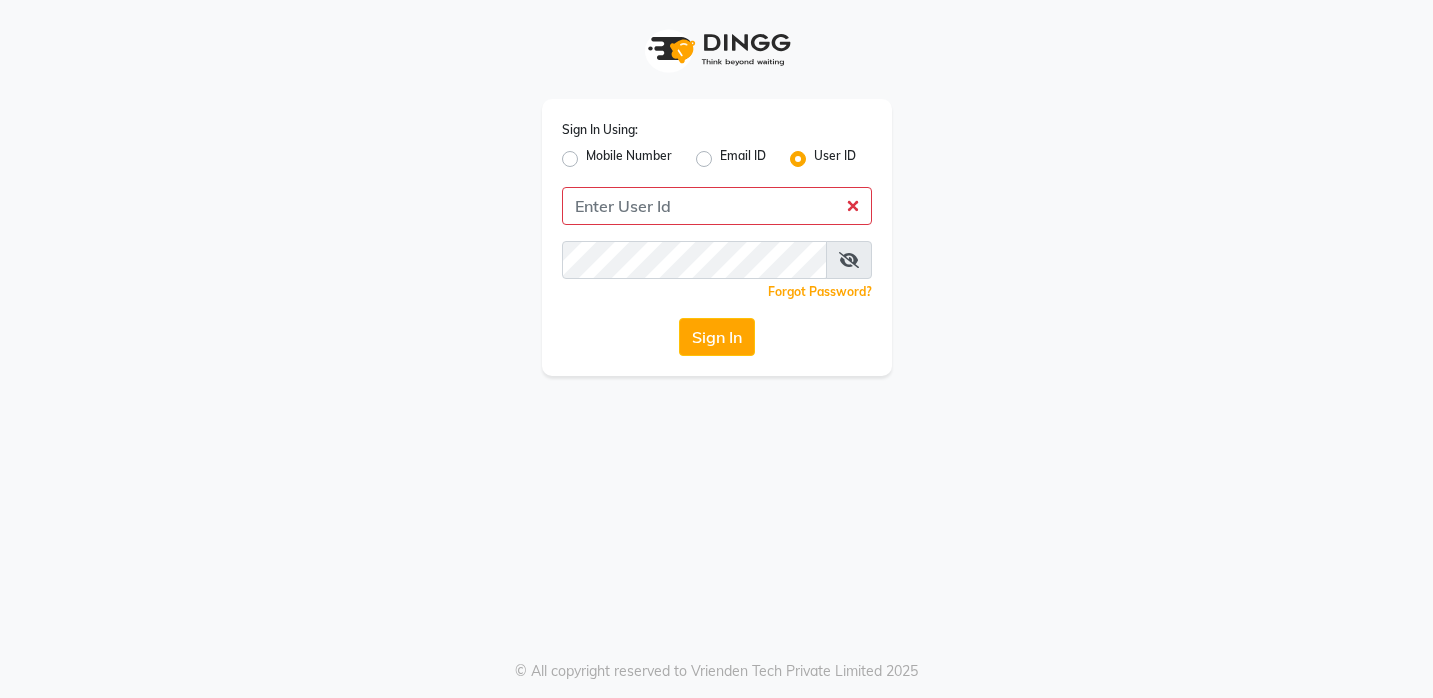 click on "Email ID" 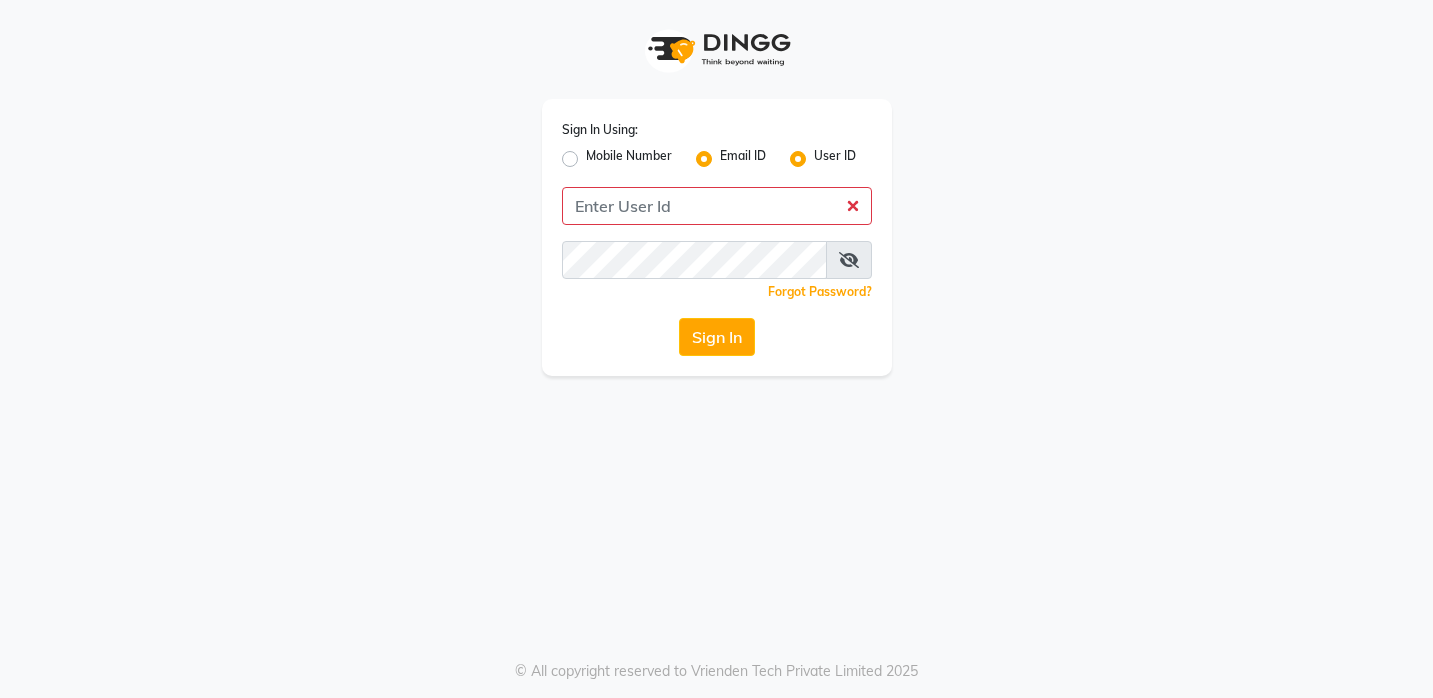radio on "false" 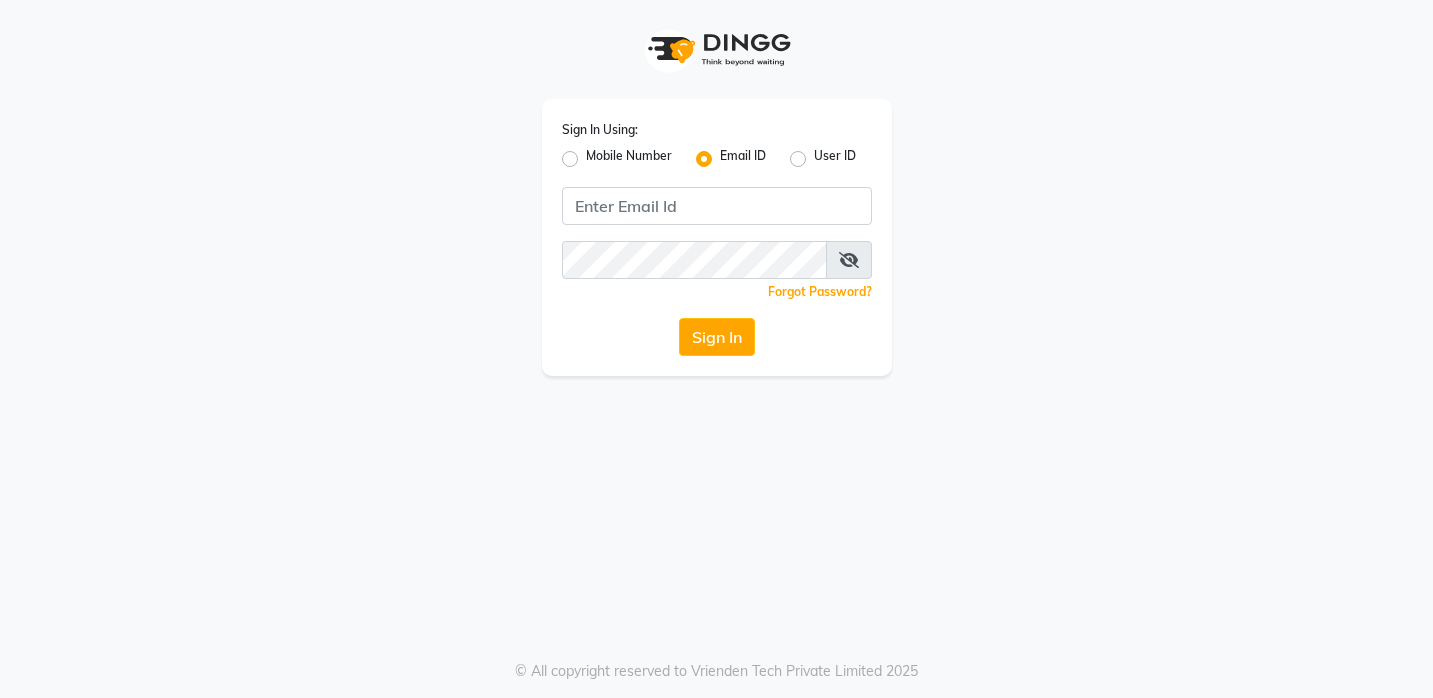 click on "Mobile Number" 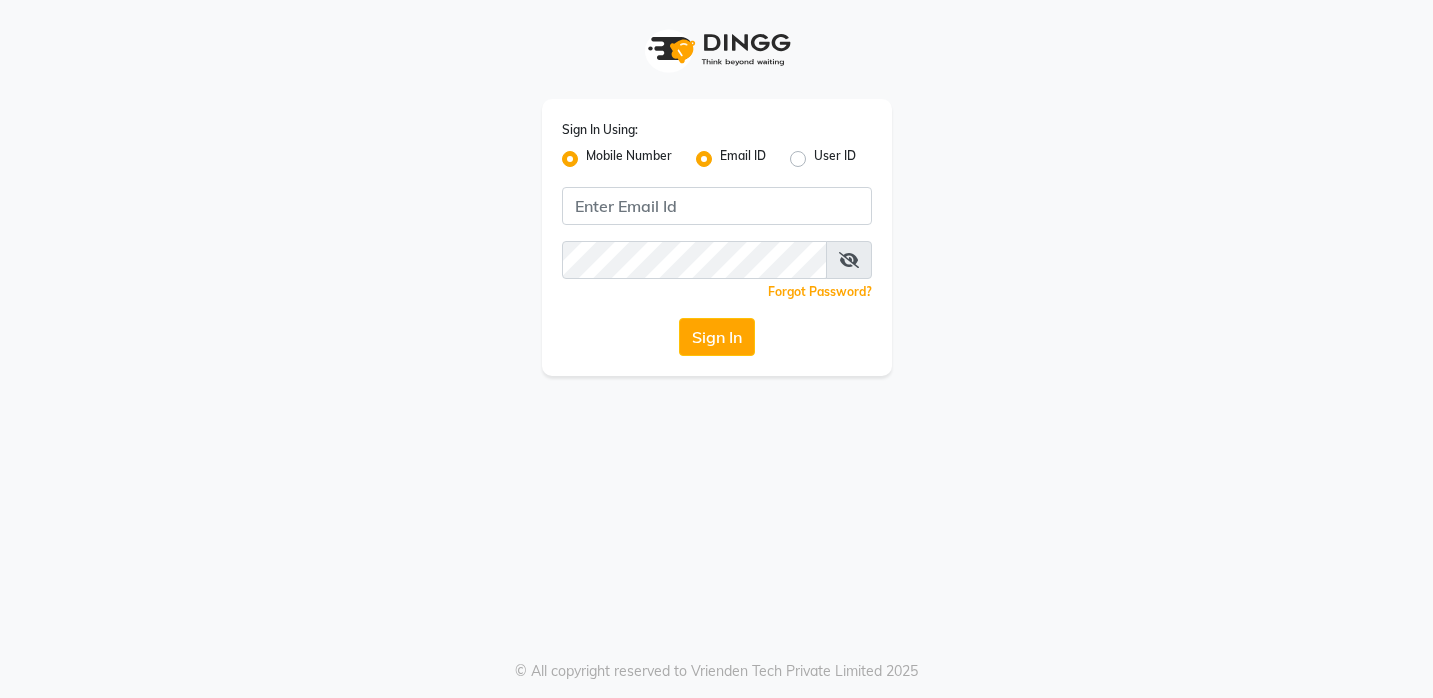 radio on "false" 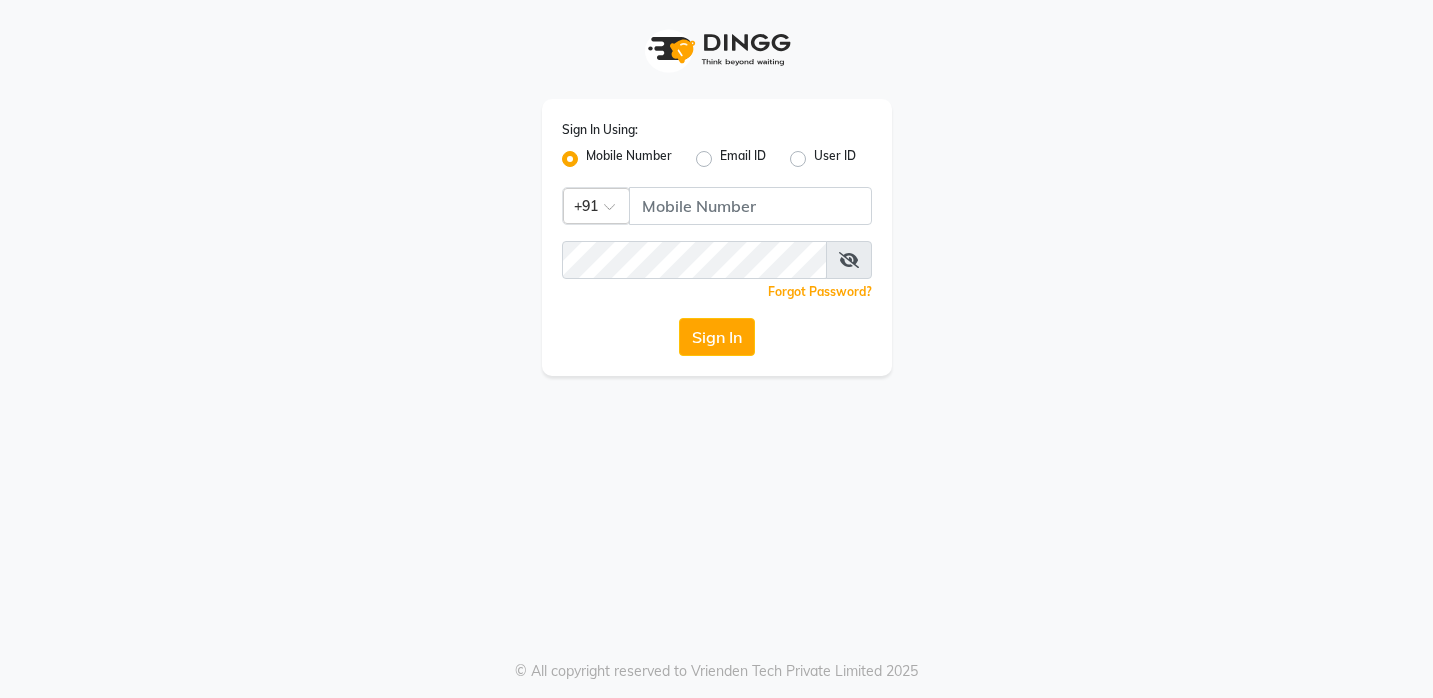 click on "User ID" 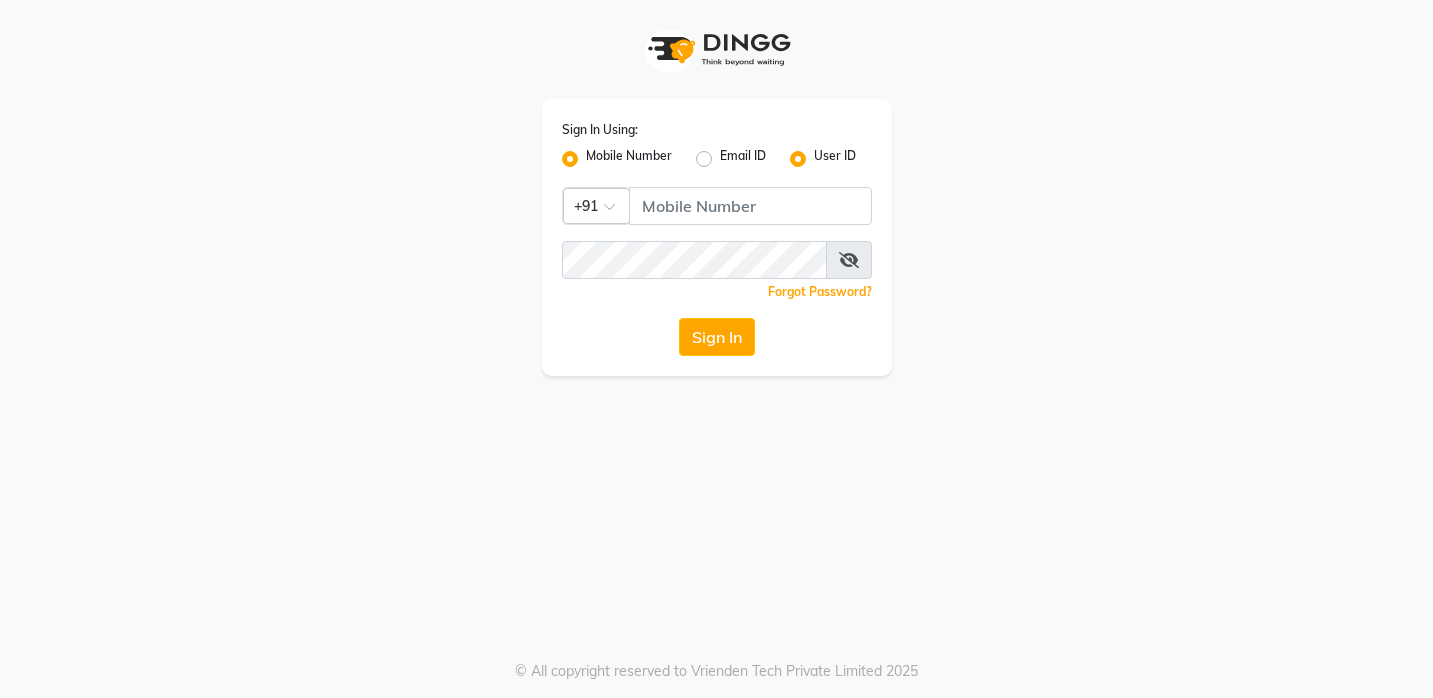 radio on "false" 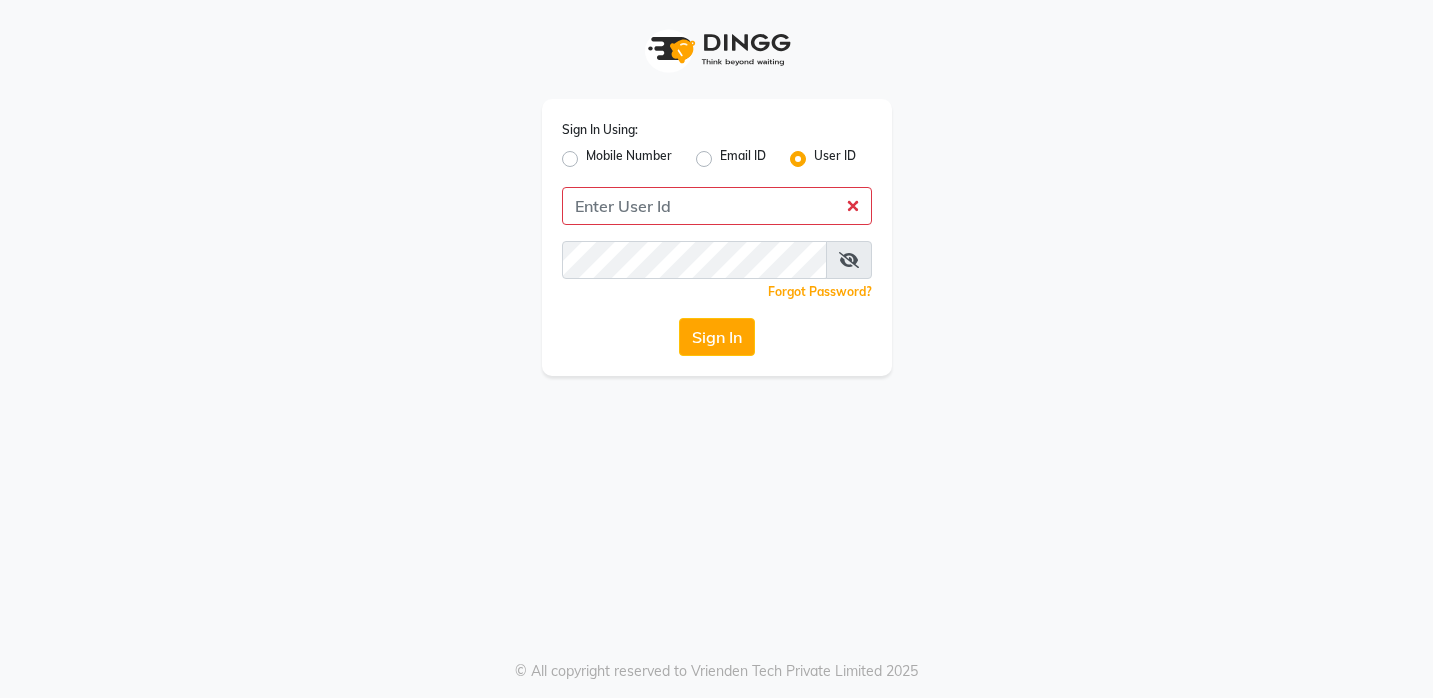click on "Email ID" 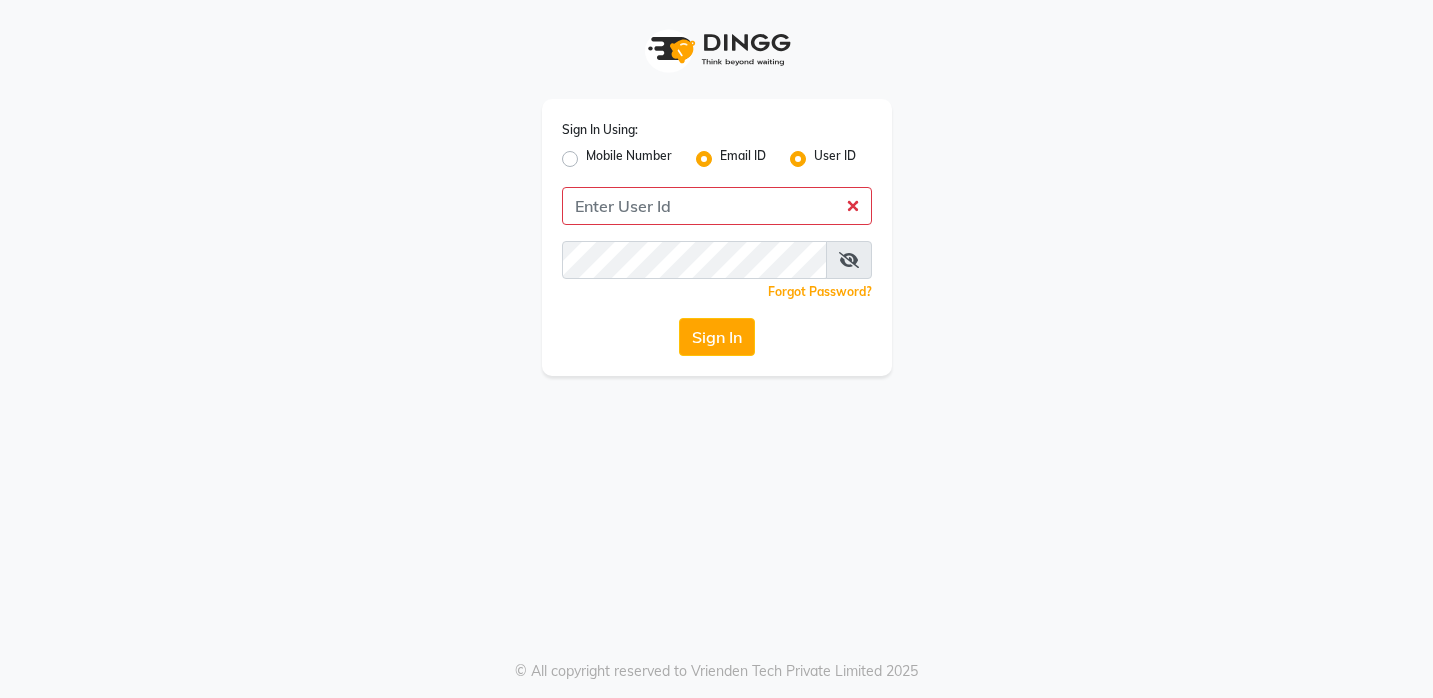 radio on "false" 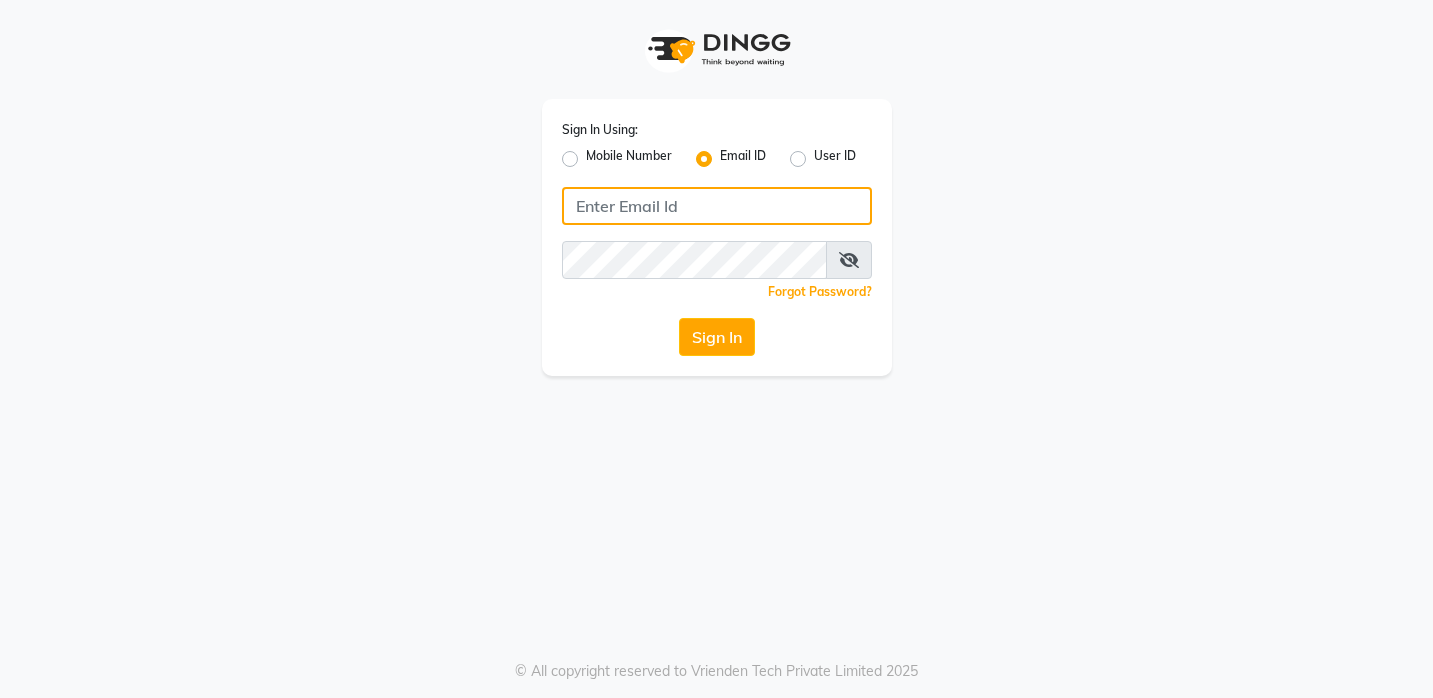 click 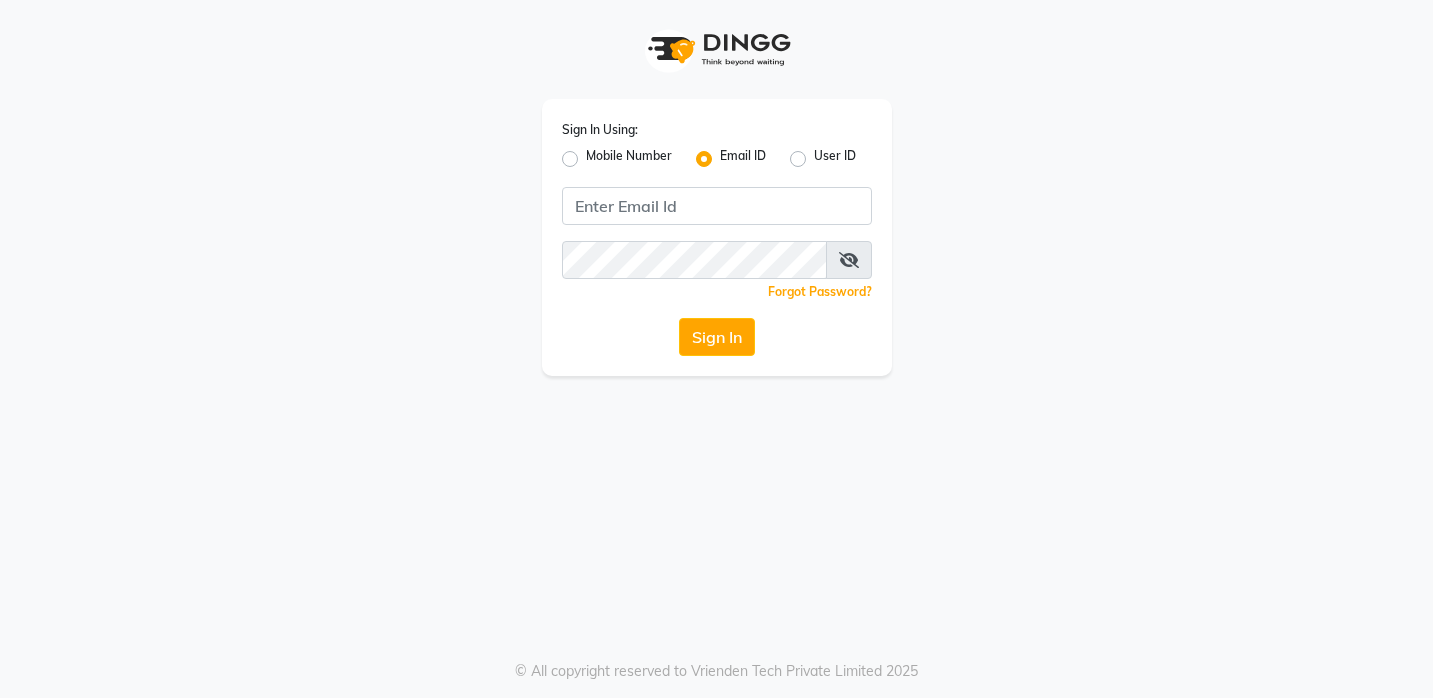 click on "Mobile Number" 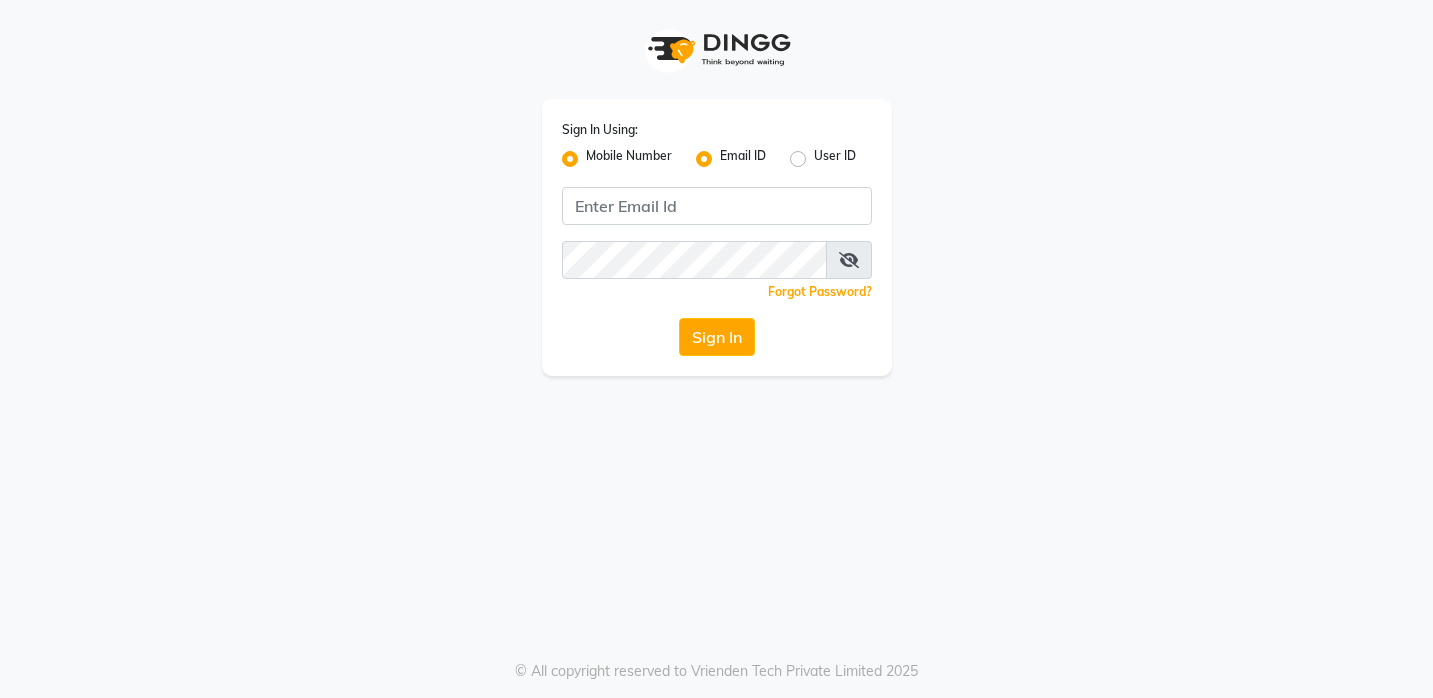 radio on "false" 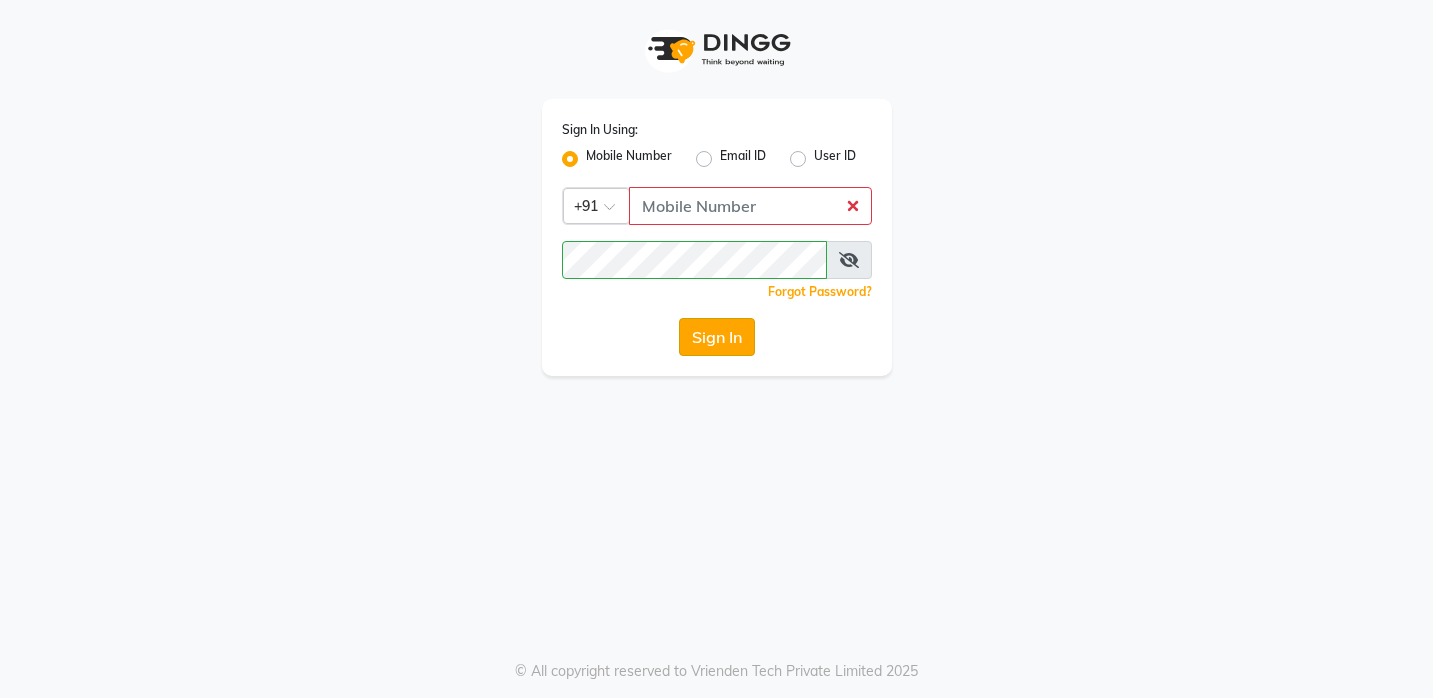 click on "Sign In" 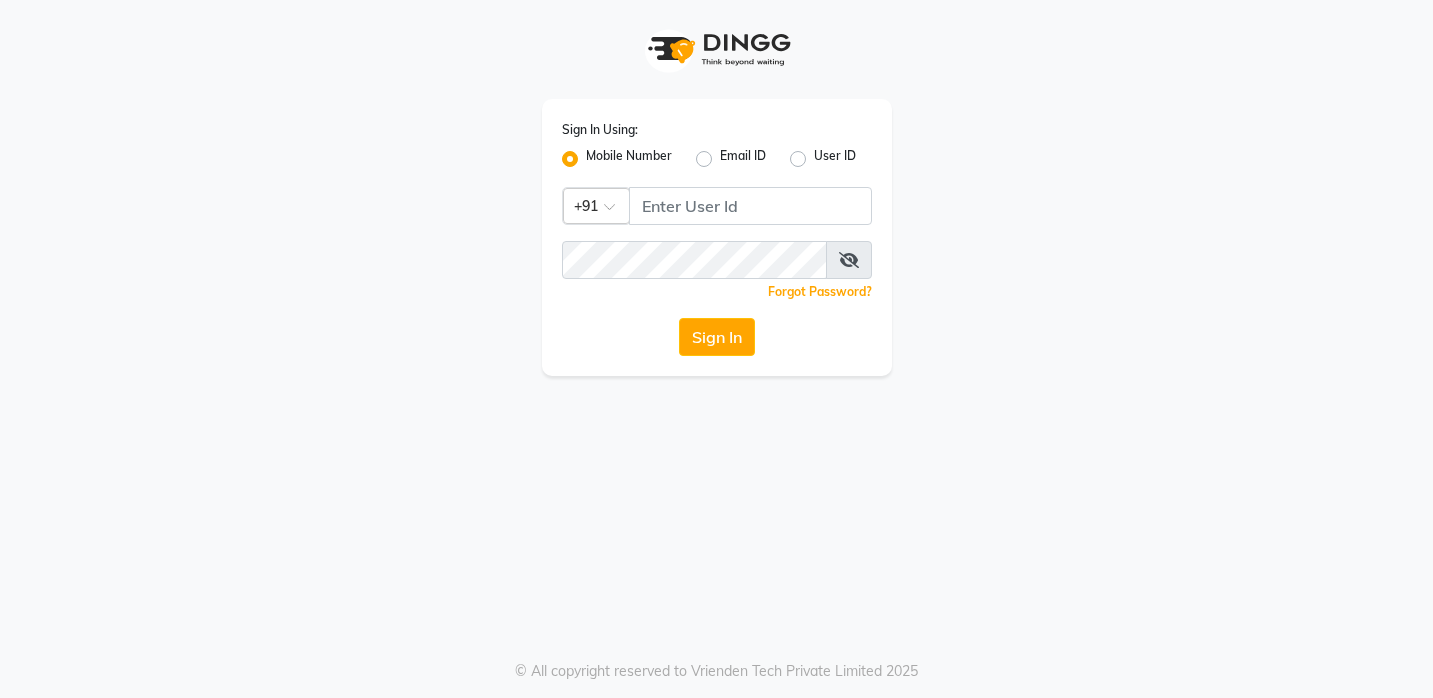 scroll, scrollTop: 0, scrollLeft: 0, axis: both 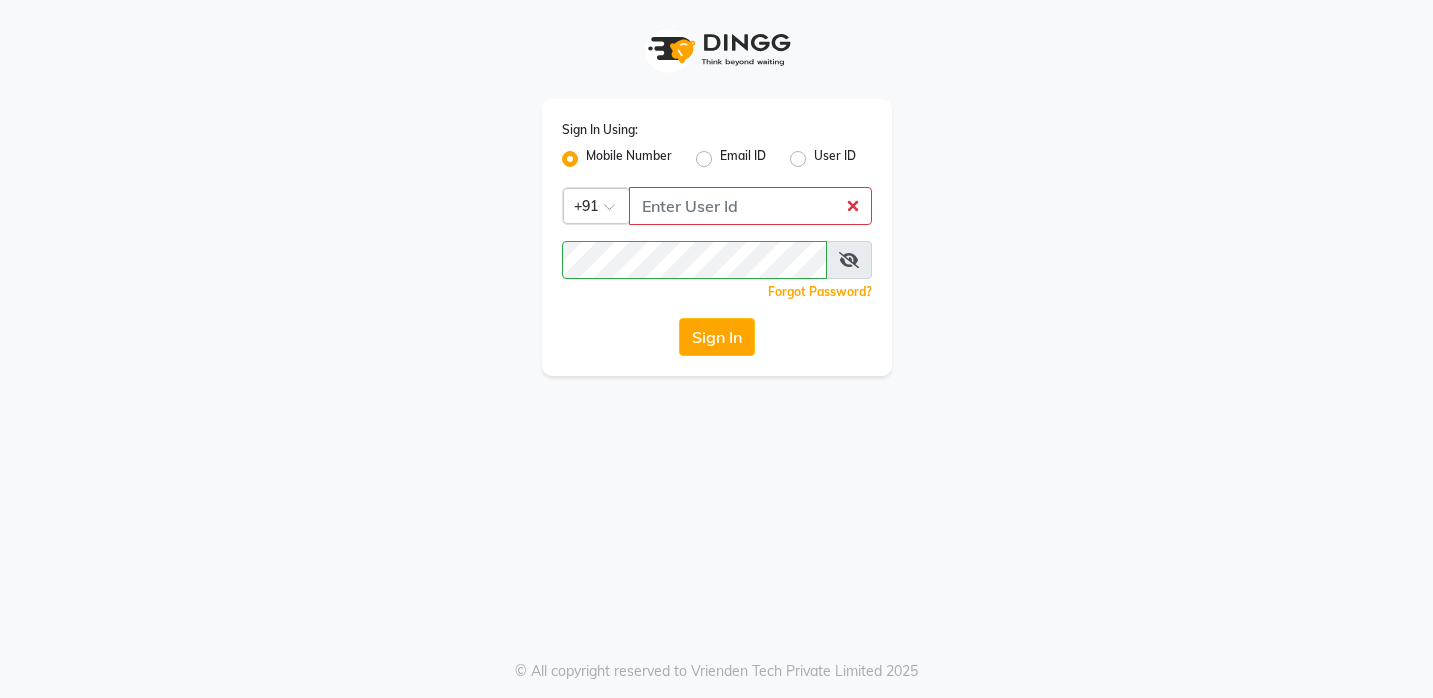 click on "User ID" 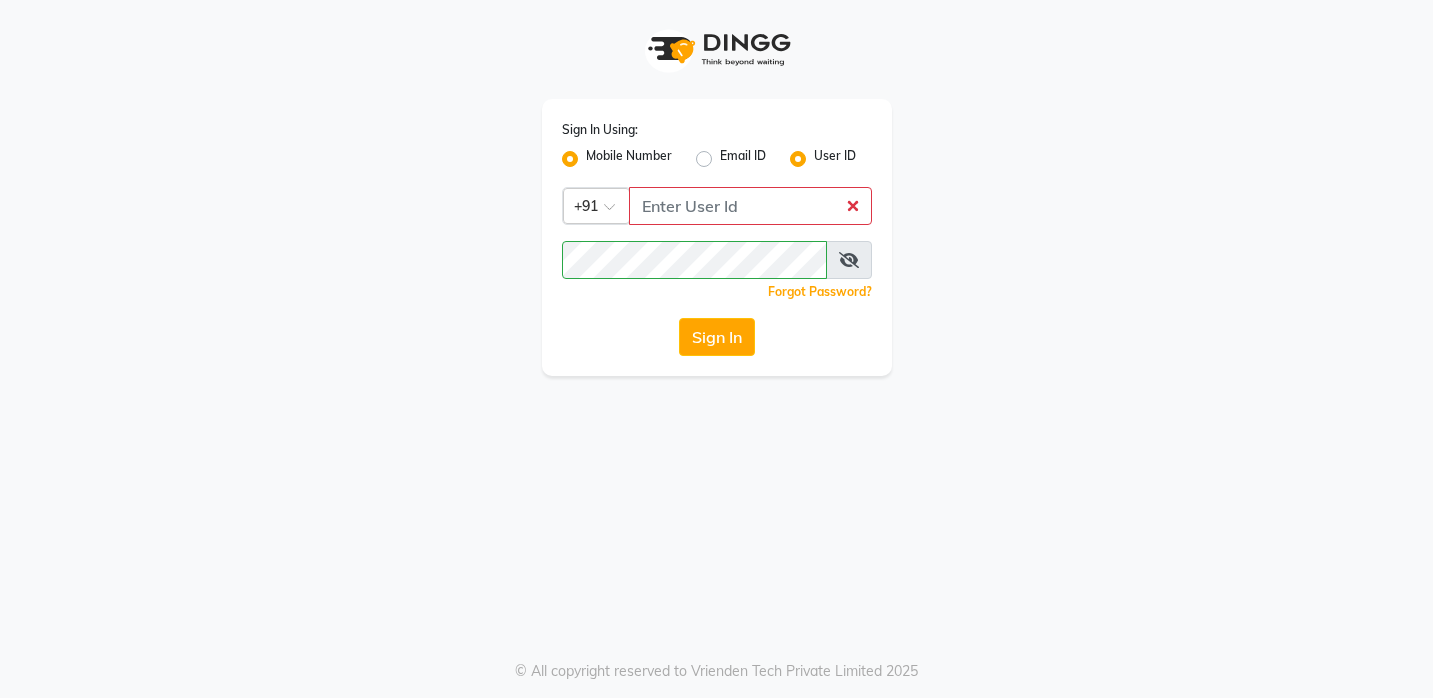 radio on "false" 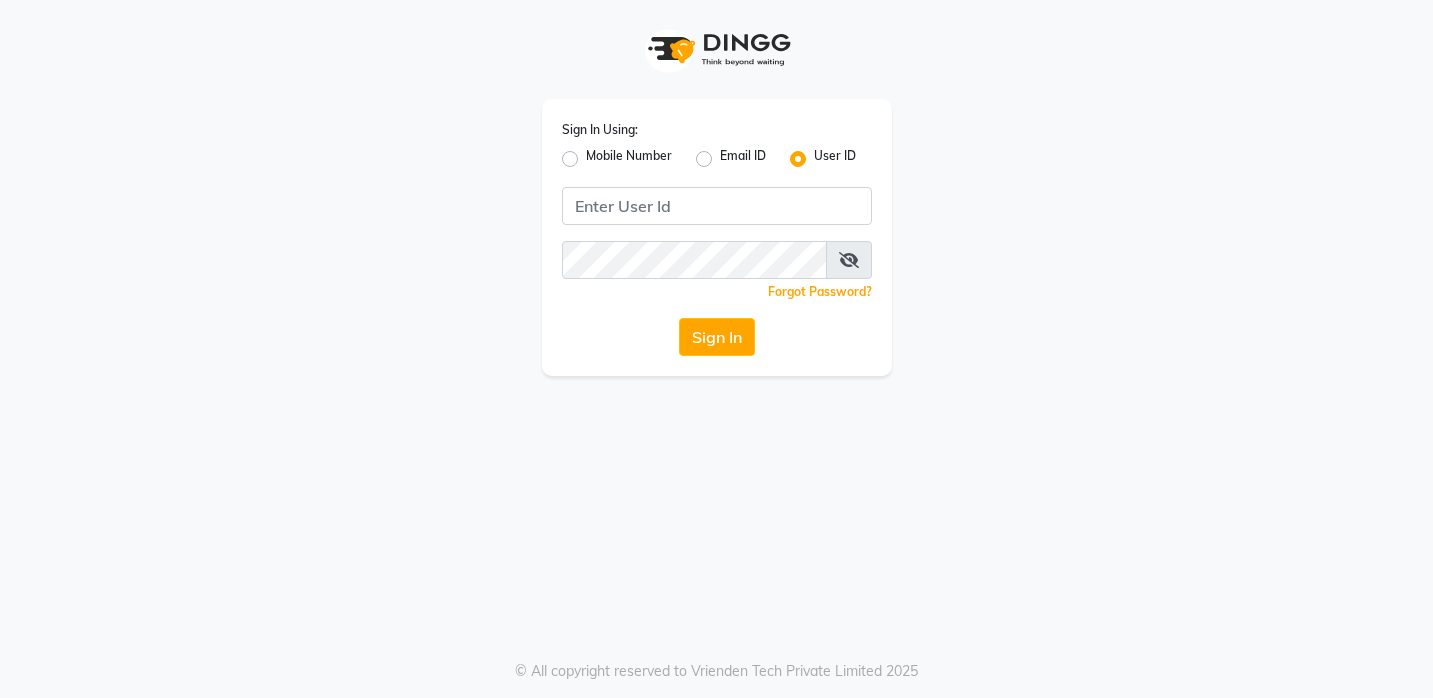 click on "Email ID" 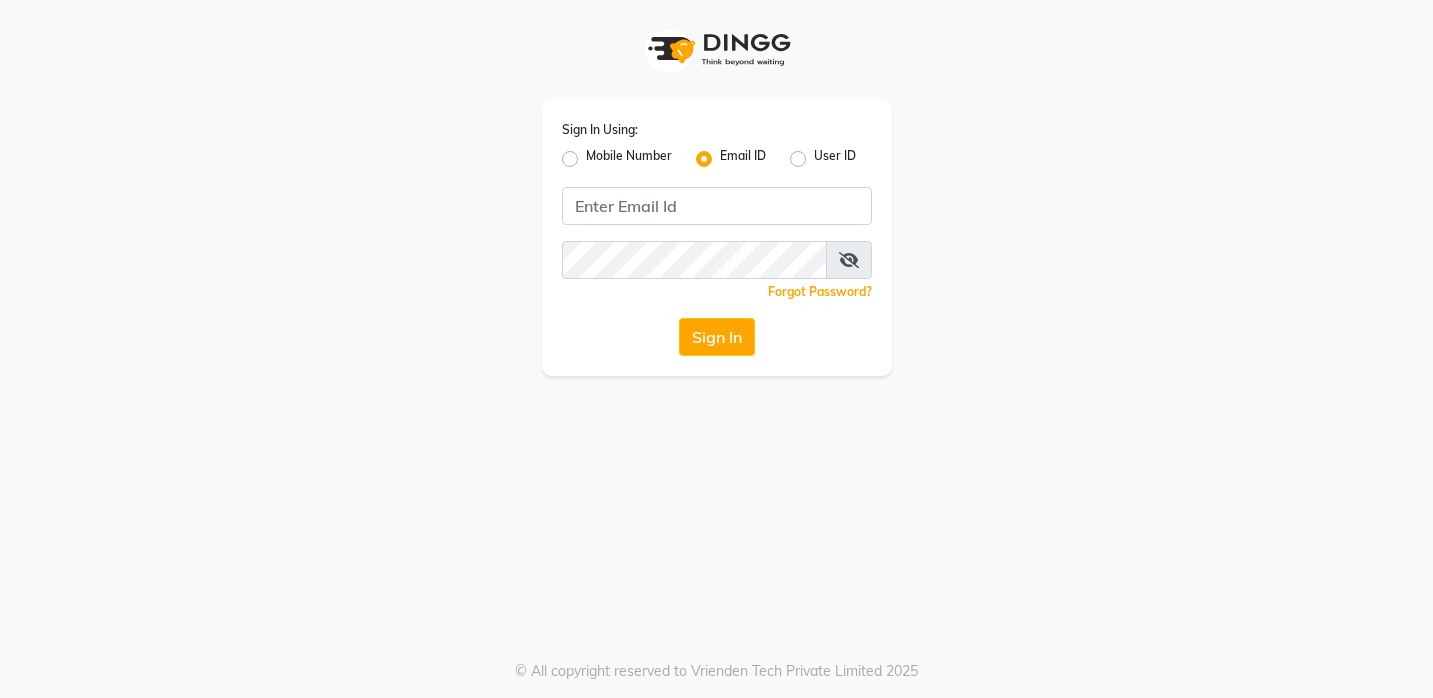 click on "User ID" 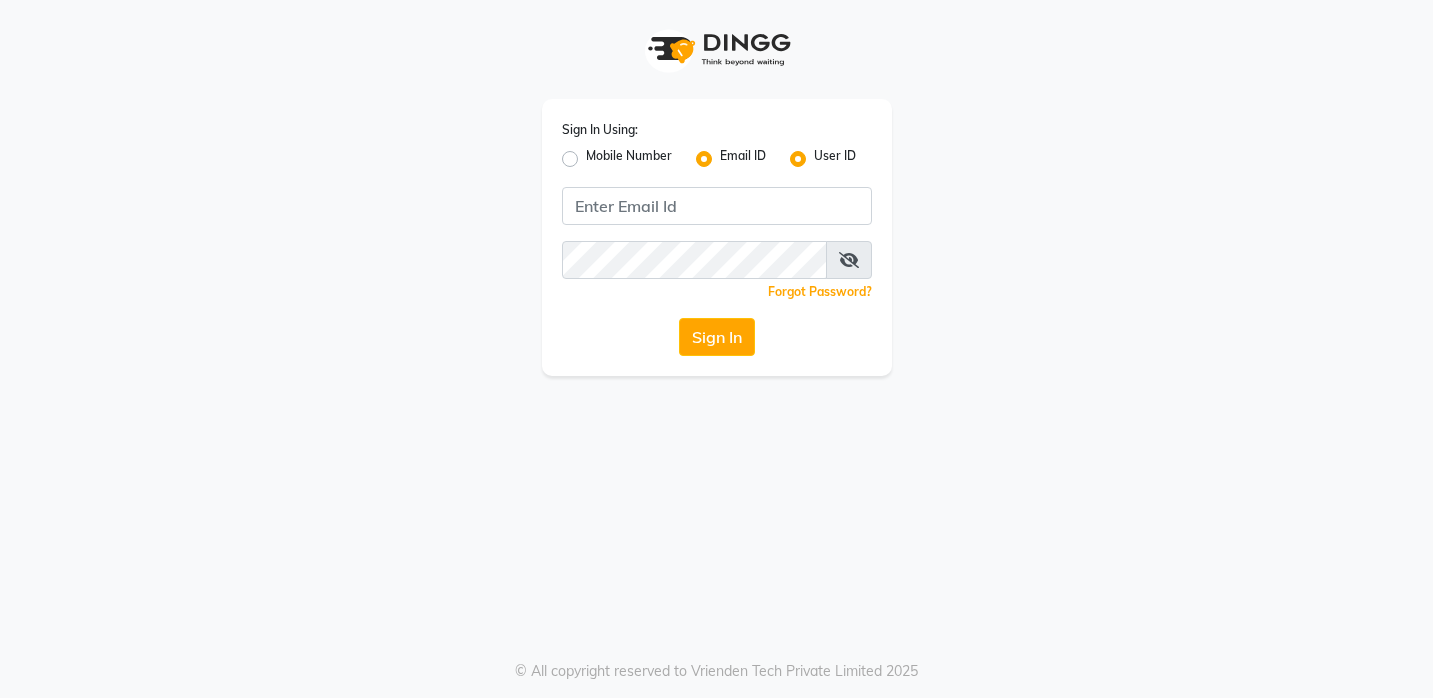 radio on "false" 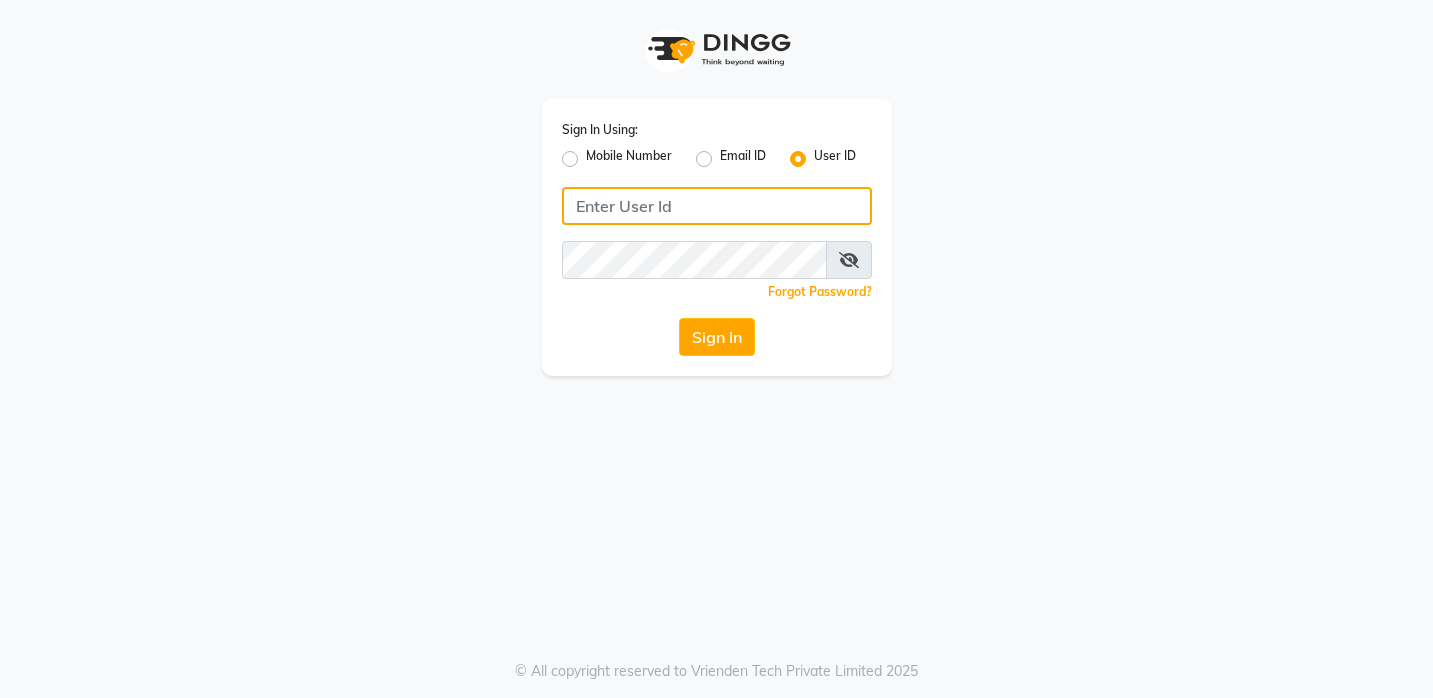 click 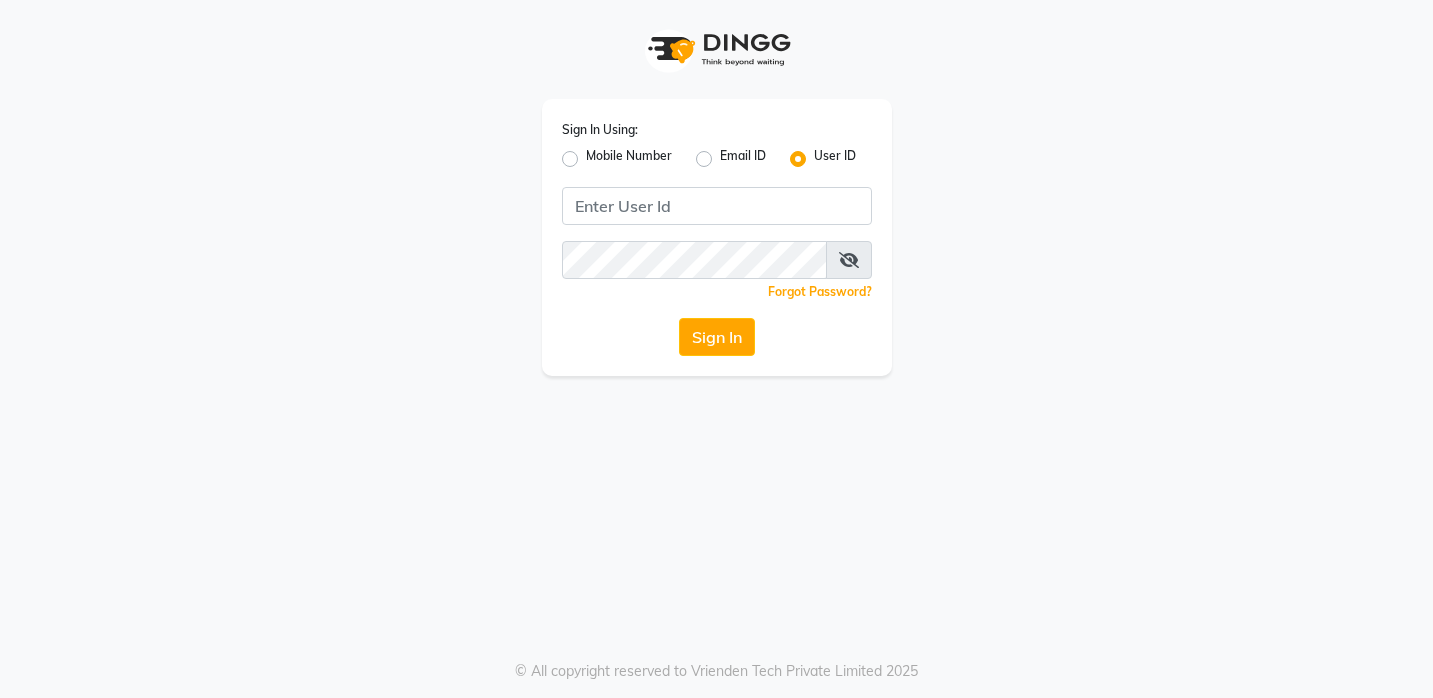 click on "Sign In" 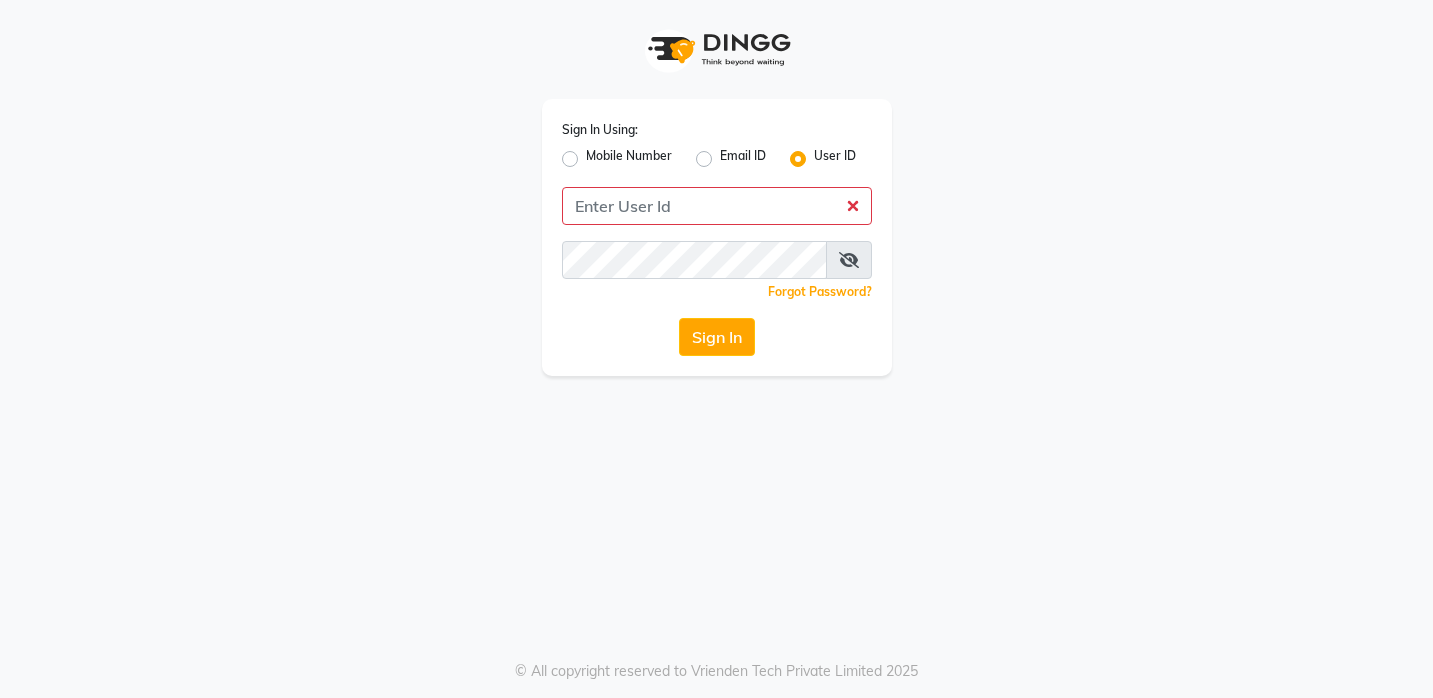 click on "User ID" 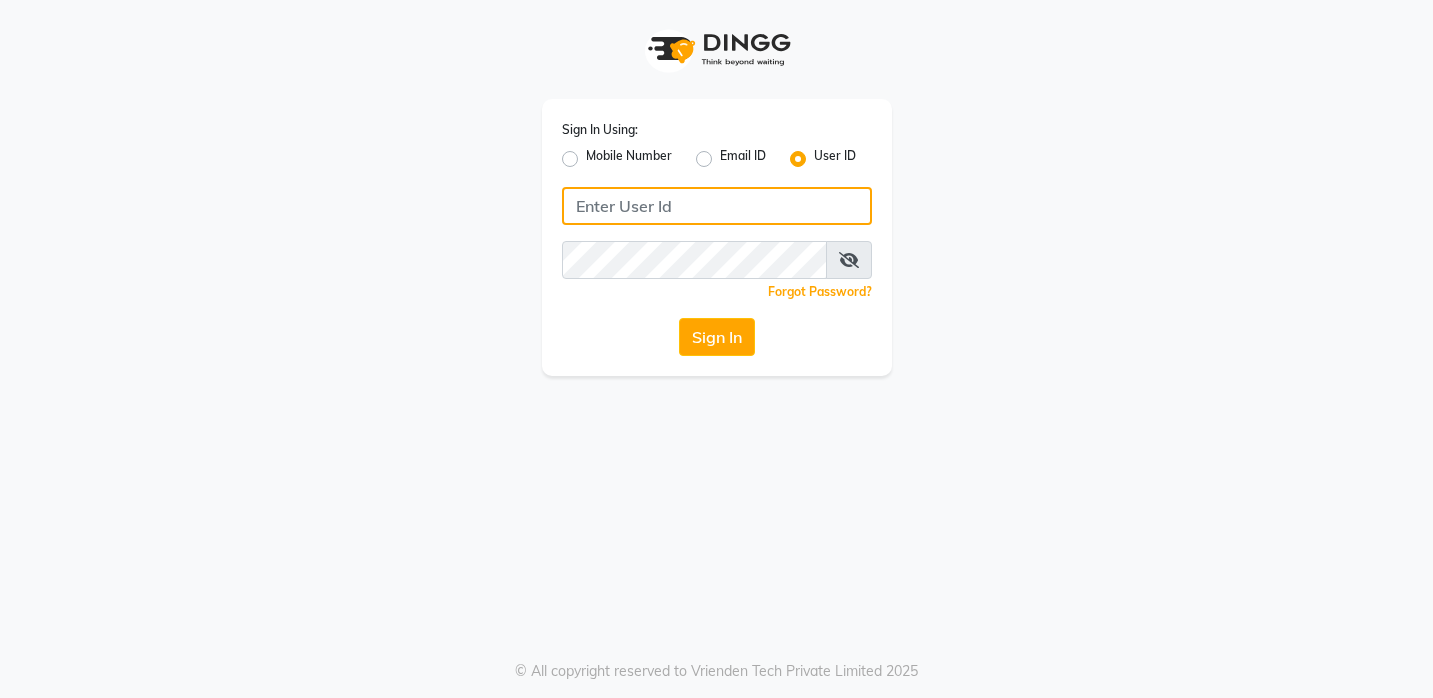 click 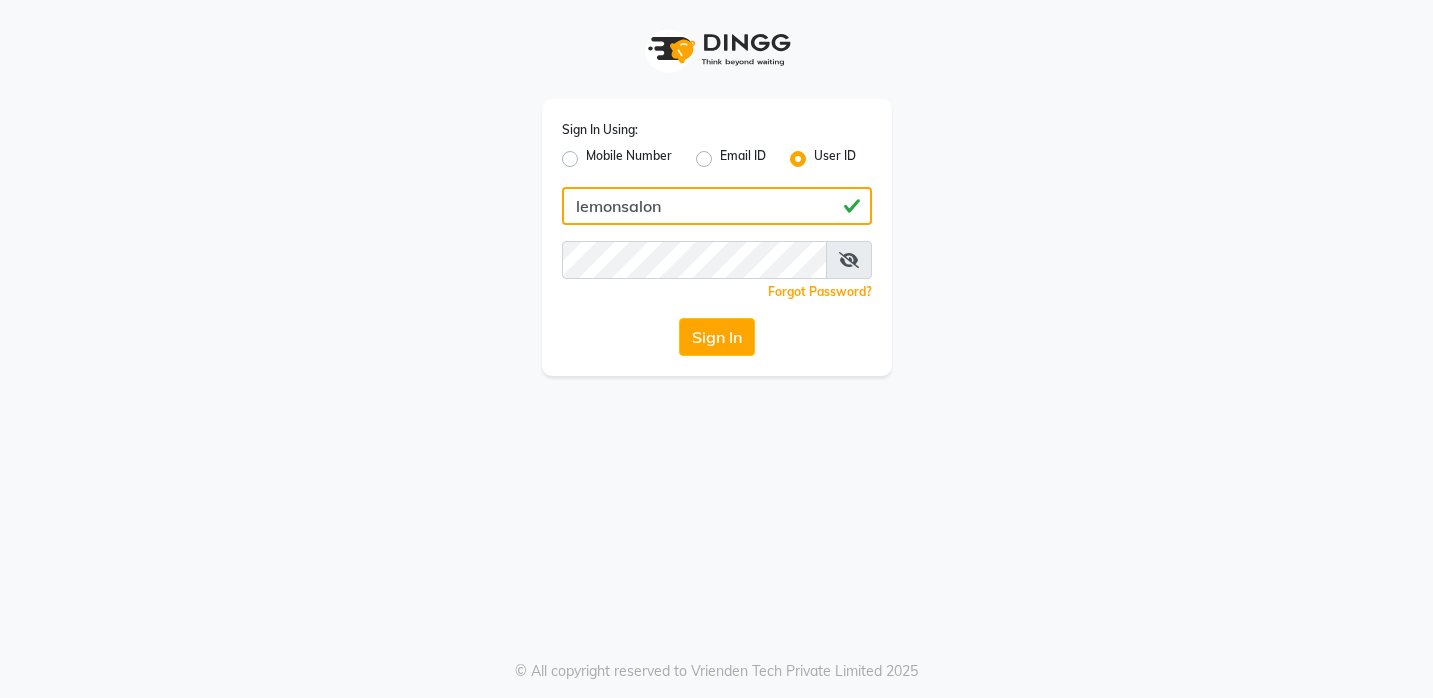 type on "lemonsalon" 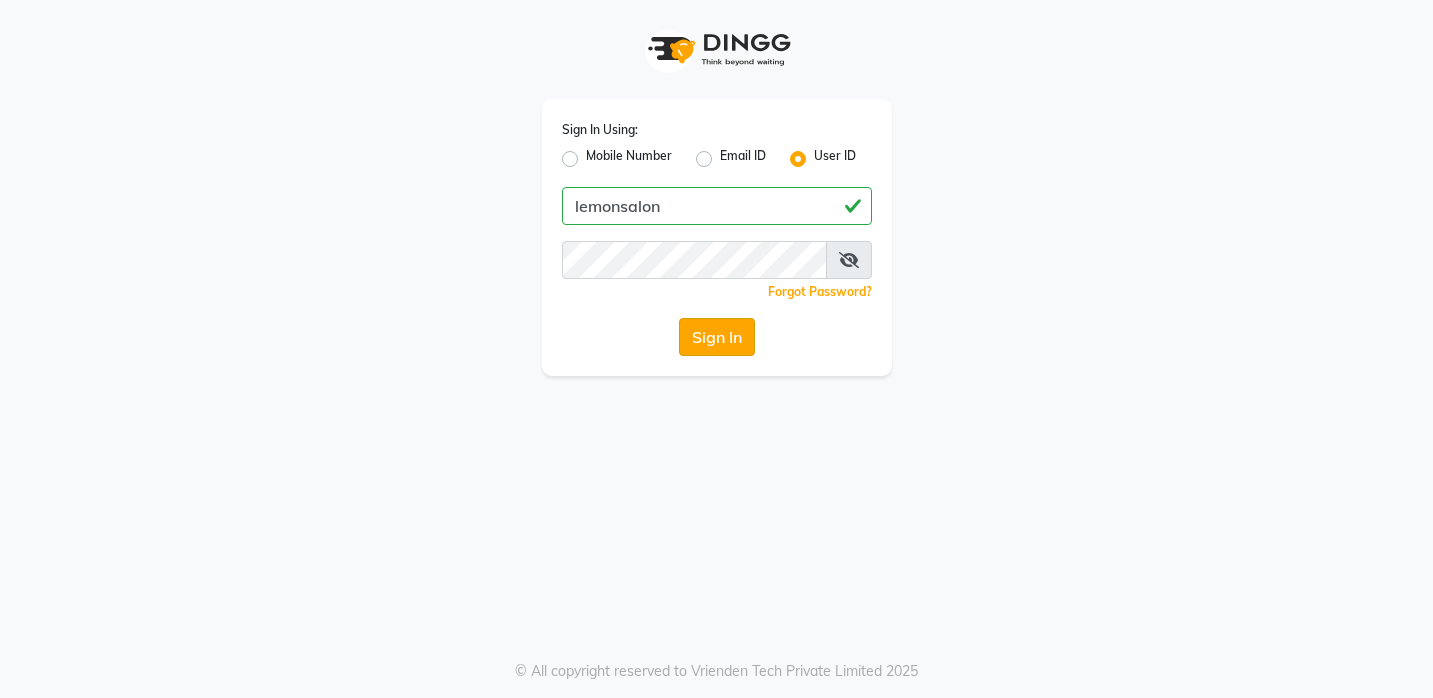 click on "Sign In" 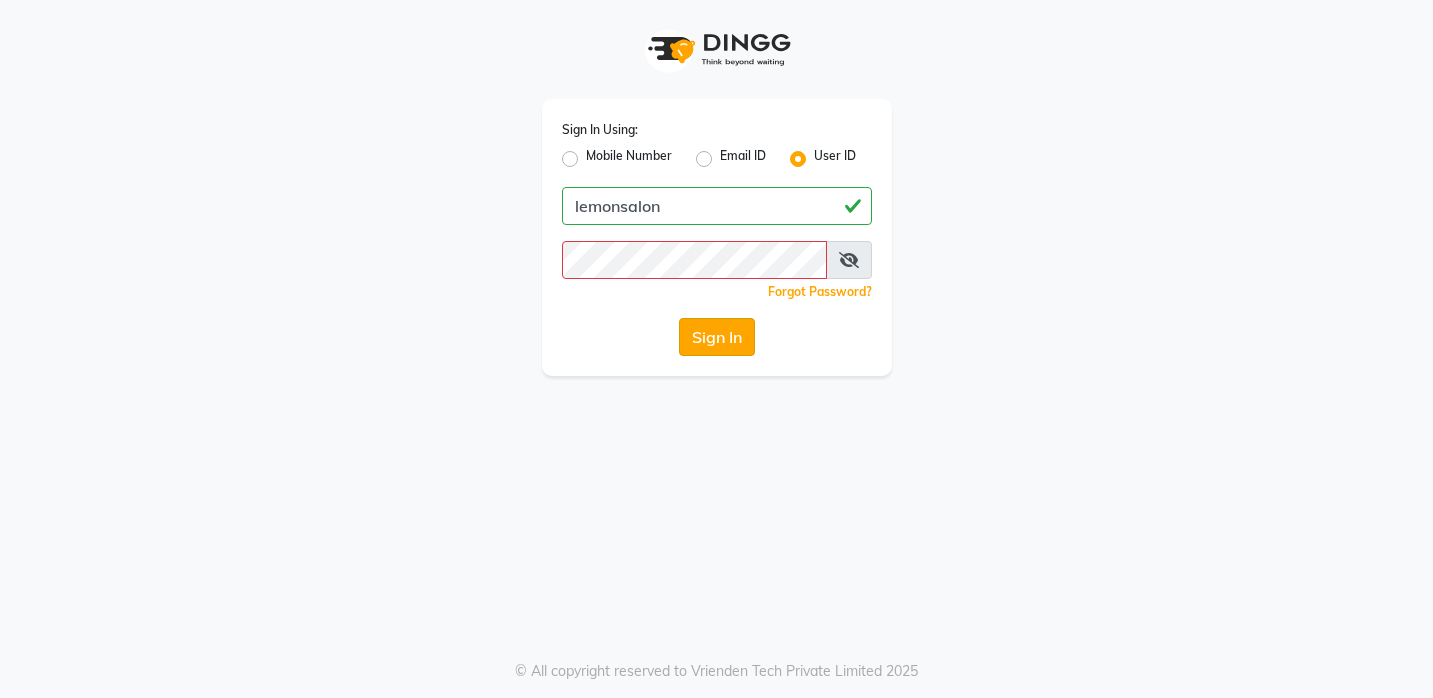 click on "Sign In" 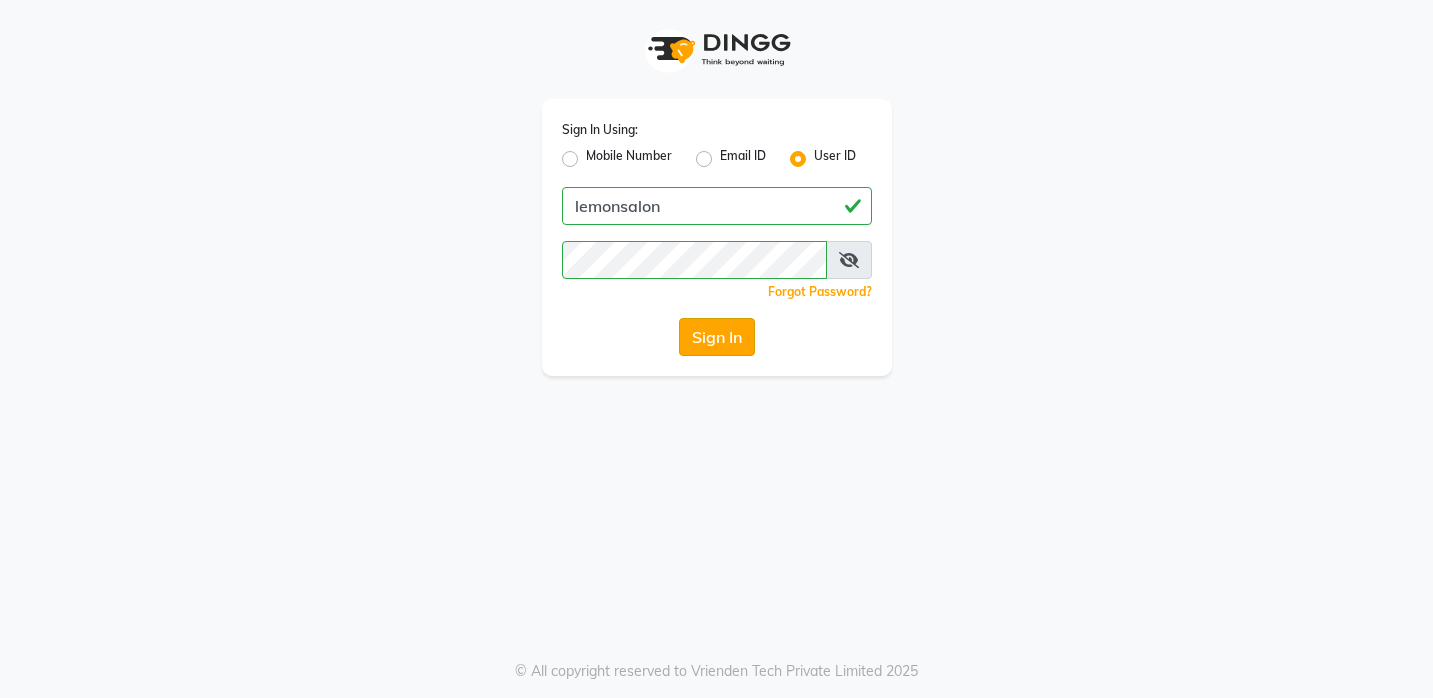 click on "Sign In" 